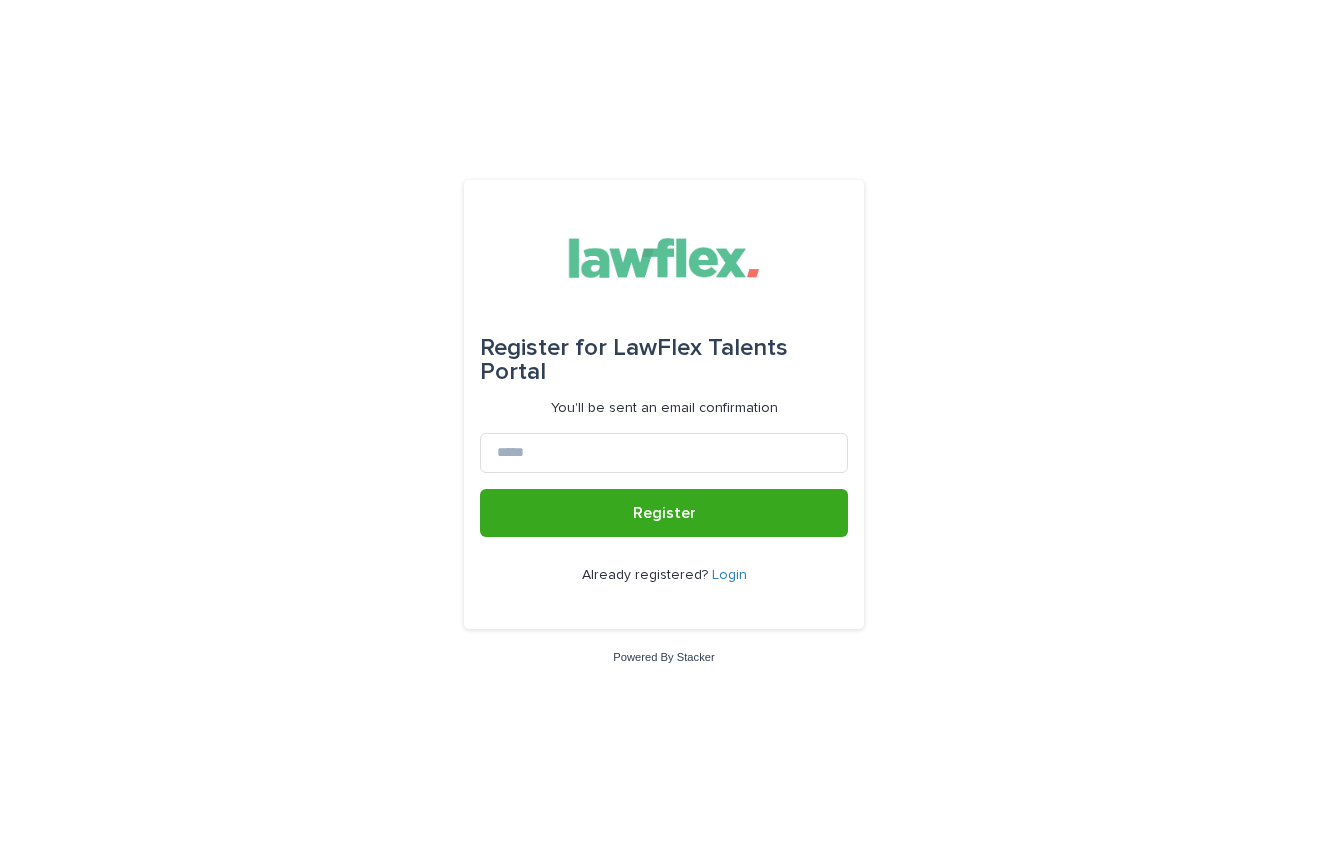 scroll, scrollTop: 0, scrollLeft: 0, axis: both 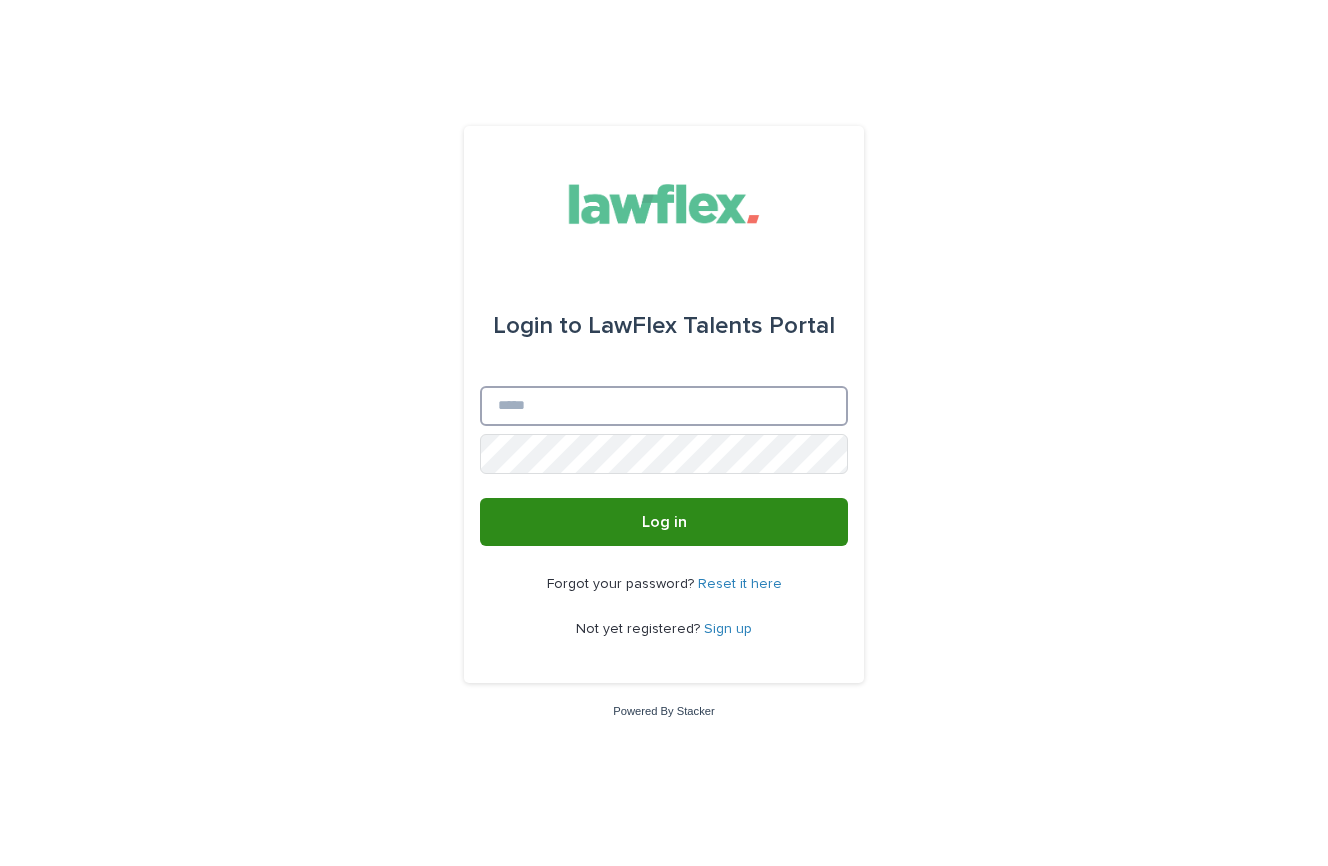 type on "**********" 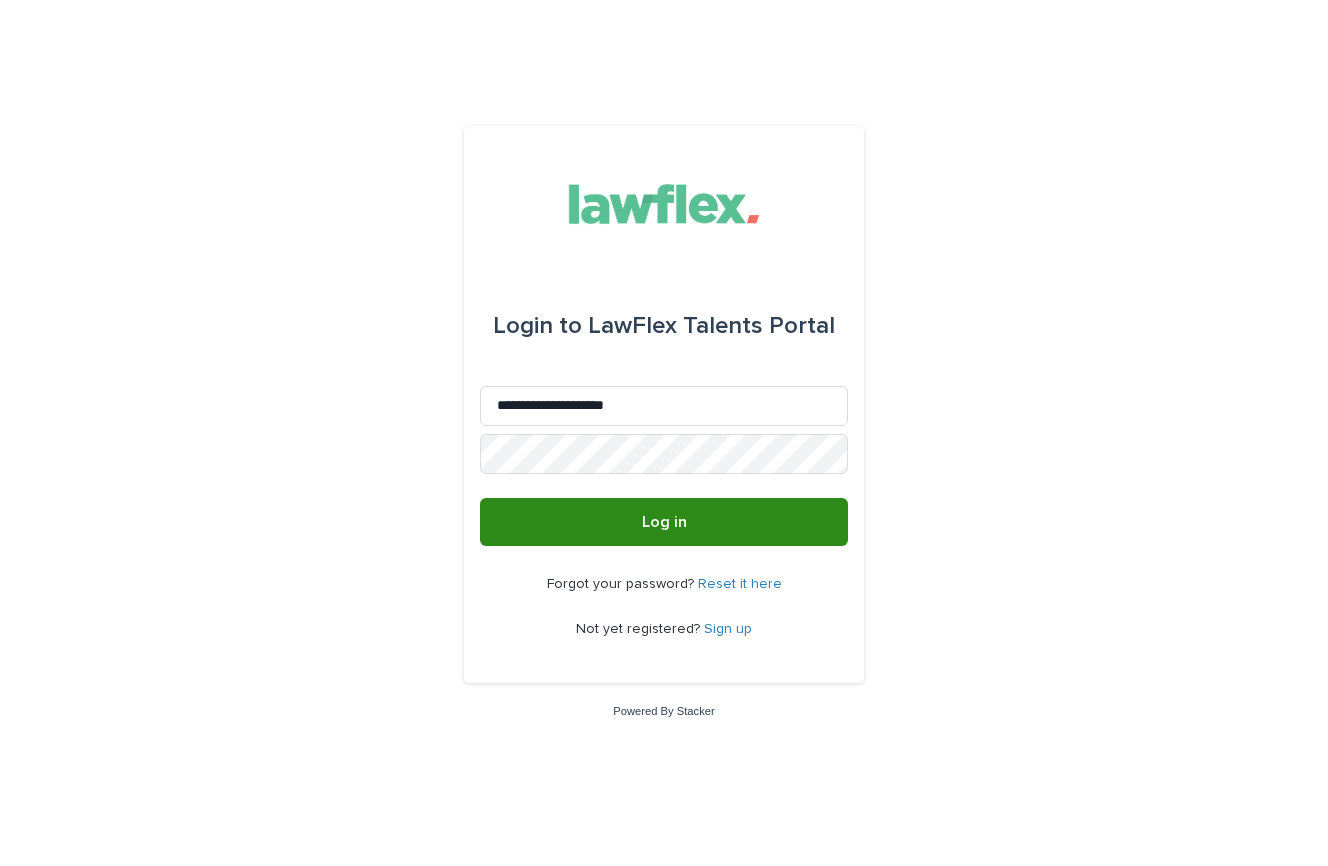 click on "Log in" at bounding box center (664, 522) 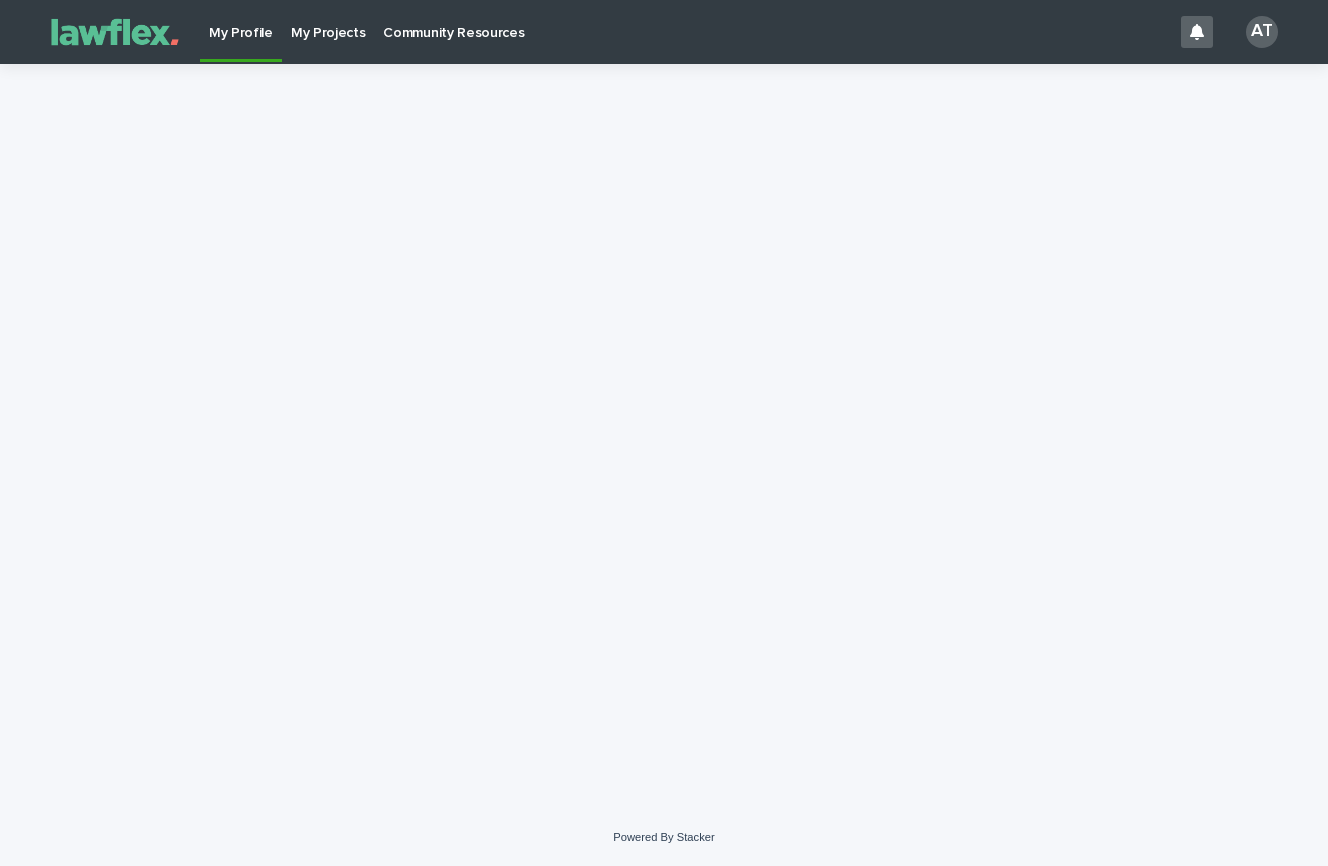 scroll, scrollTop: 0, scrollLeft: 0, axis: both 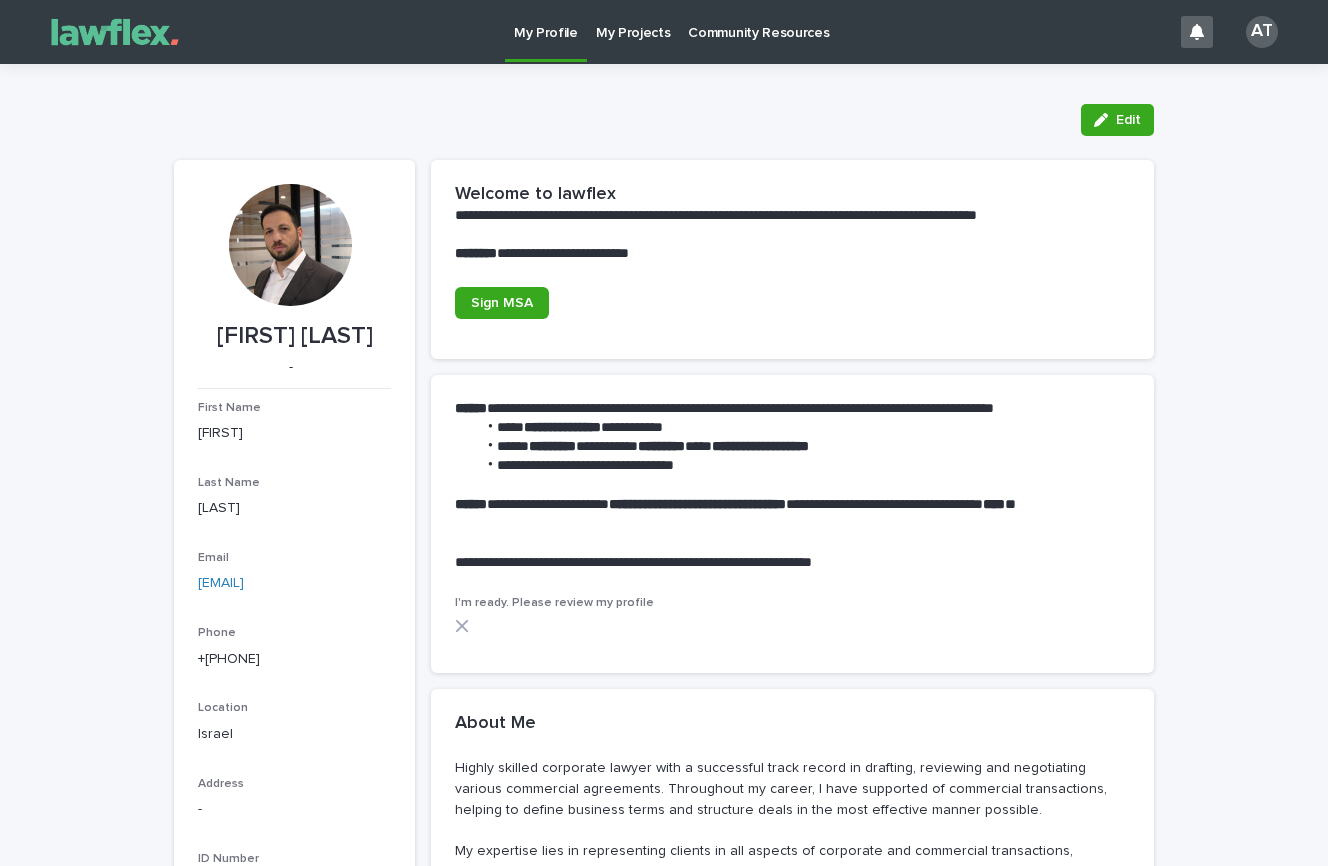 click on "My Projects" at bounding box center (633, 21) 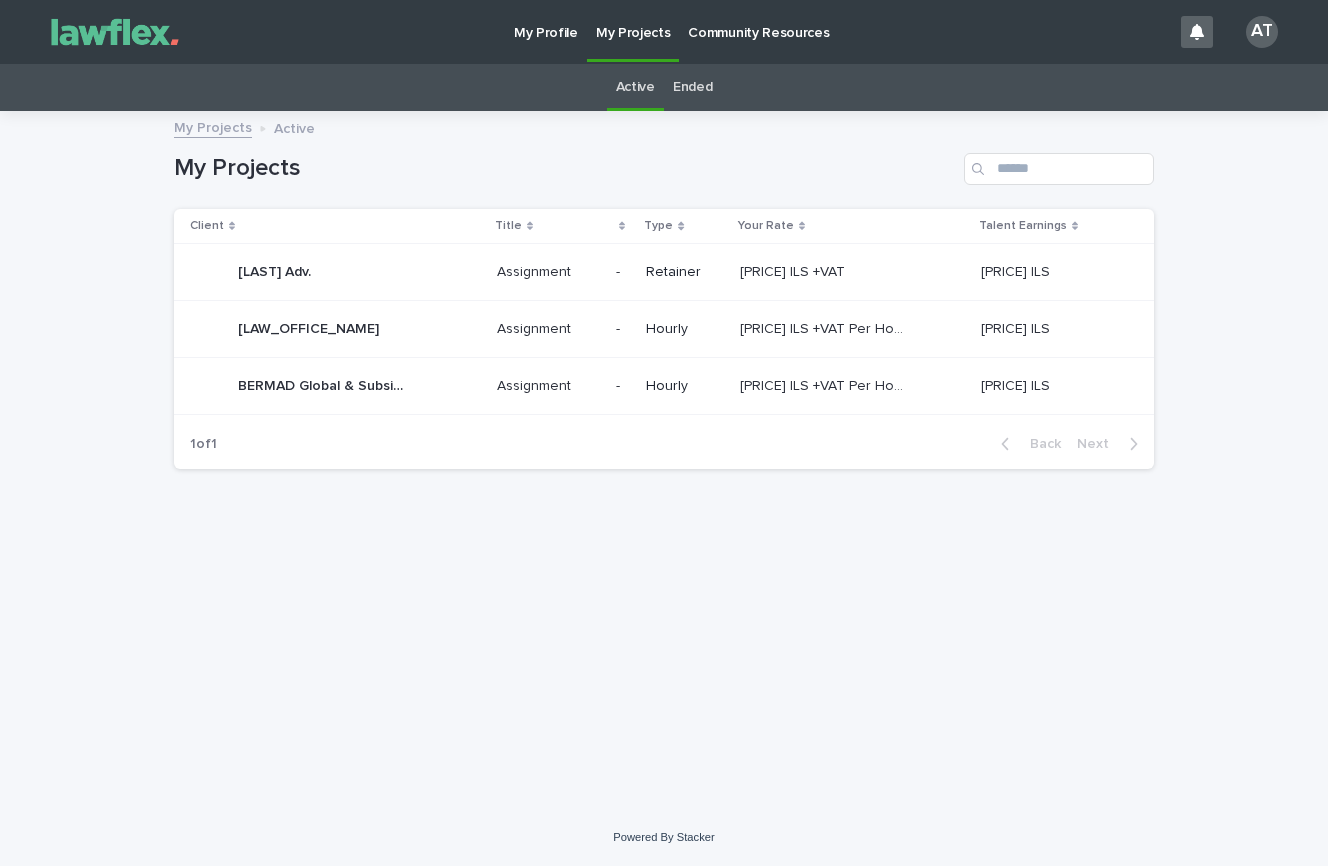 click on "[LAST] Adv." at bounding box center [276, 270] 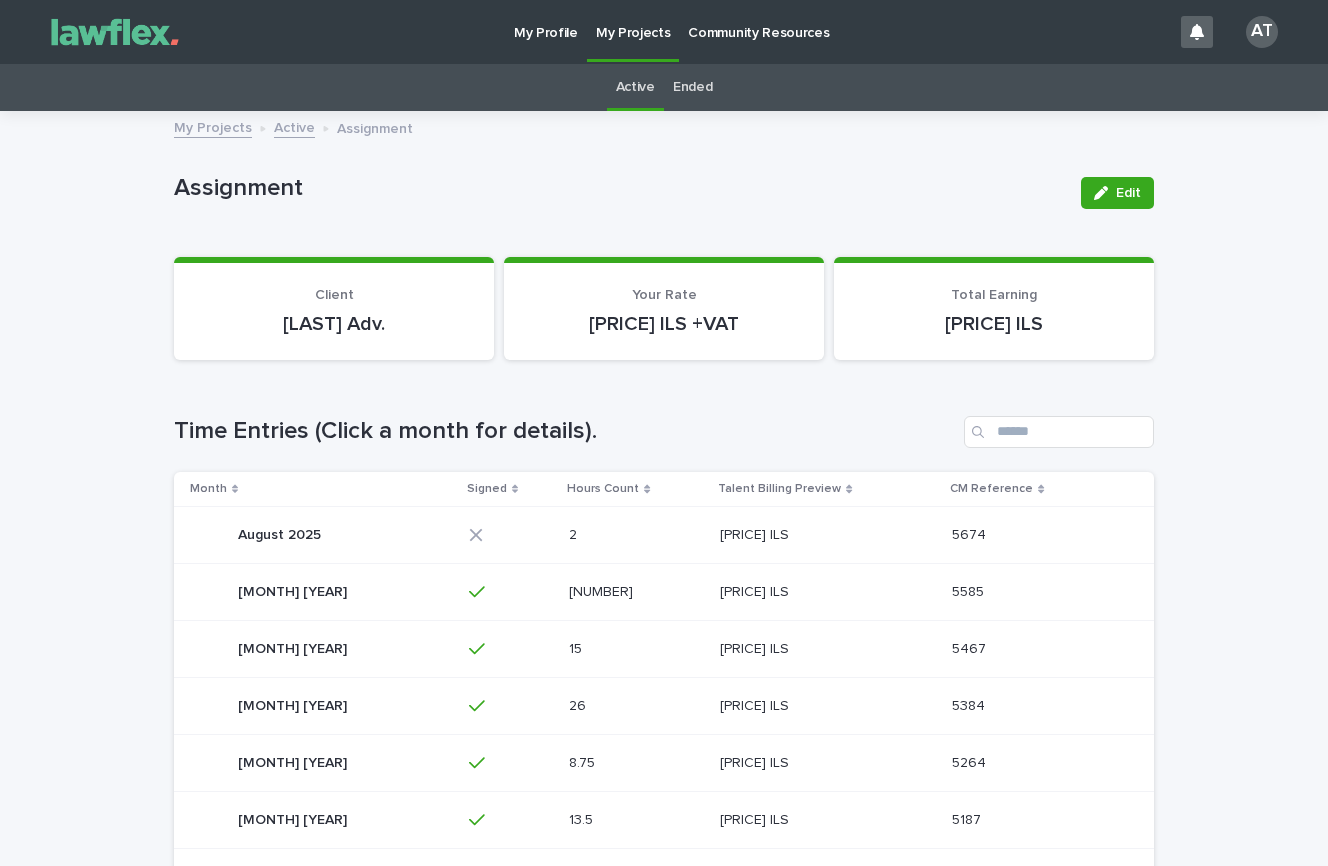 click on "August 2025" at bounding box center [281, 533] 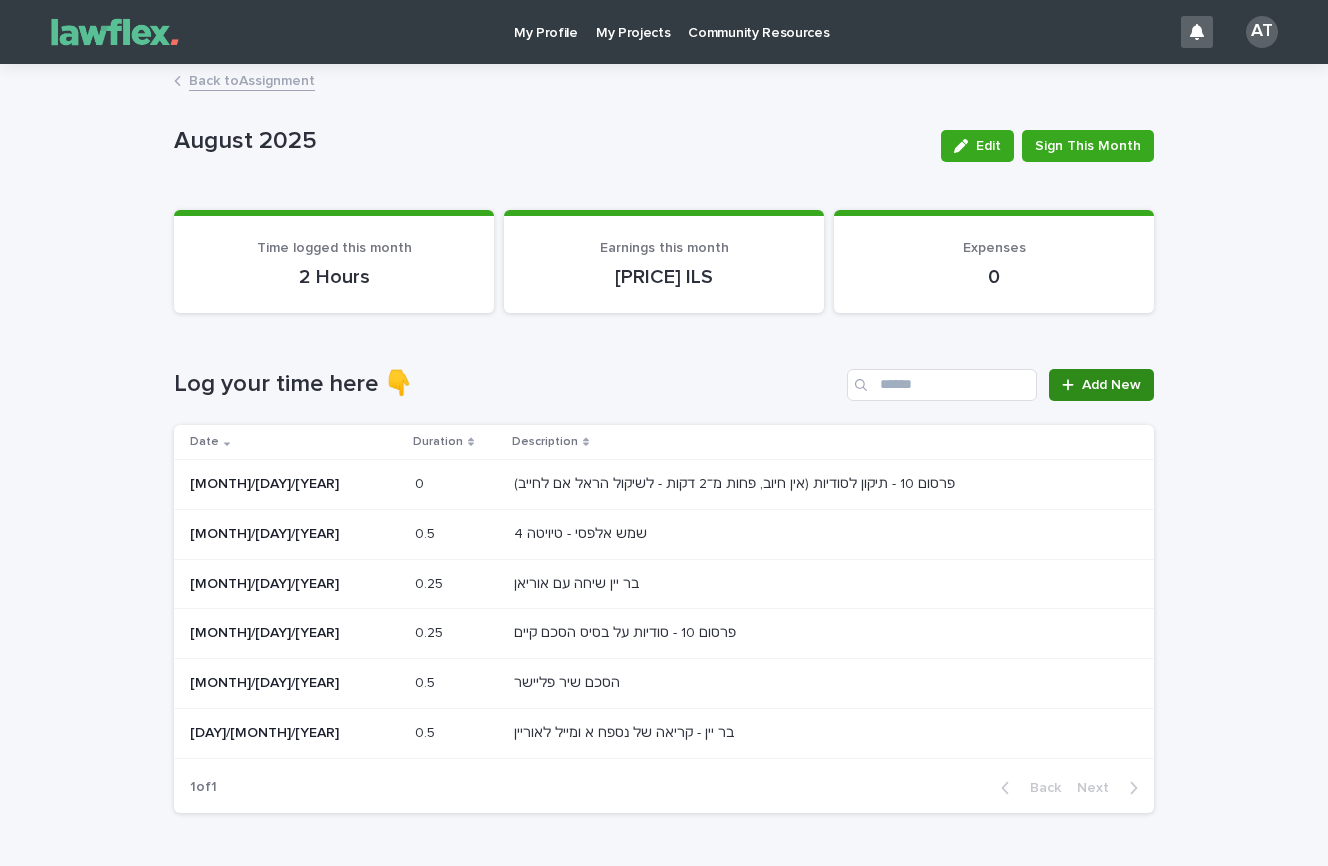 click on "Add New" at bounding box center [1111, 385] 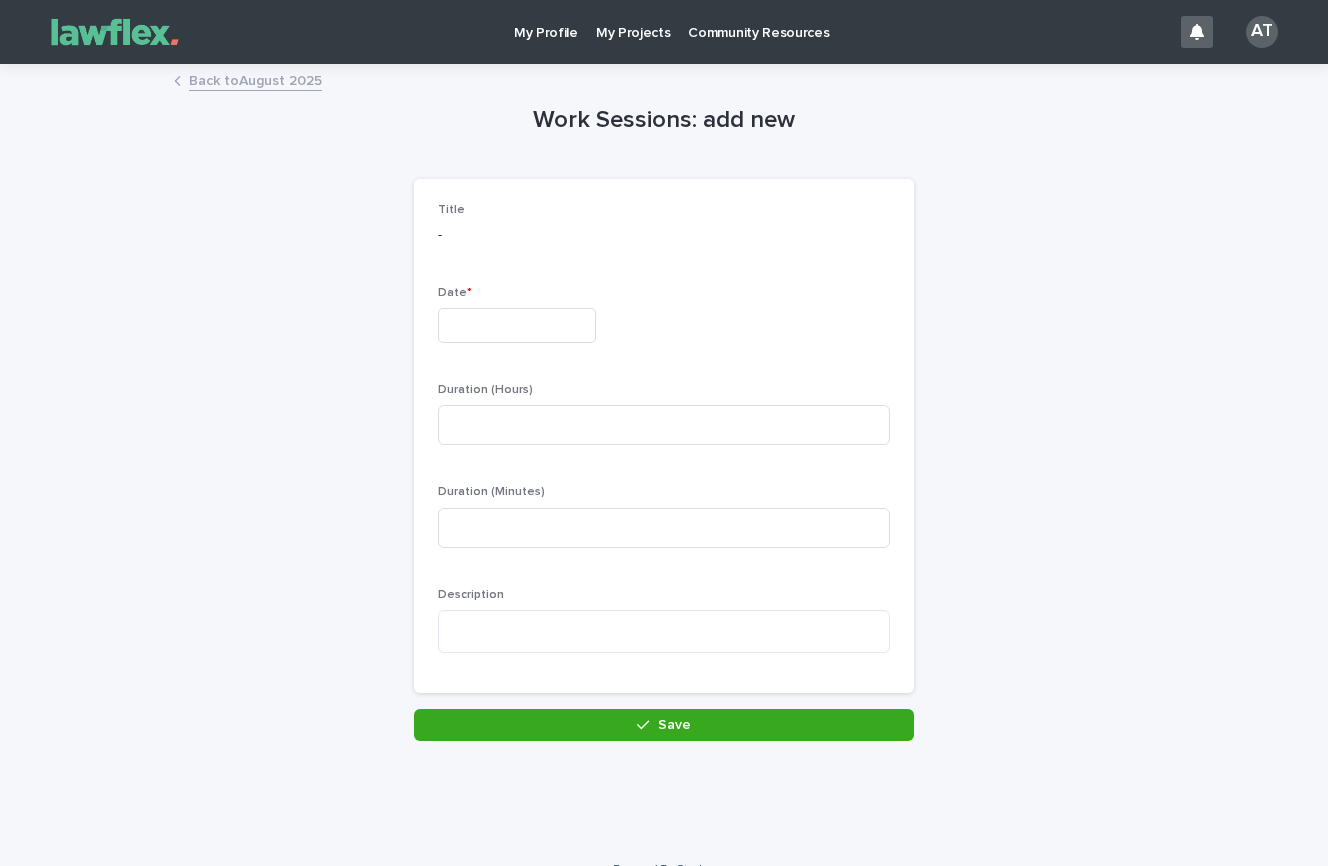 click at bounding box center [517, 325] 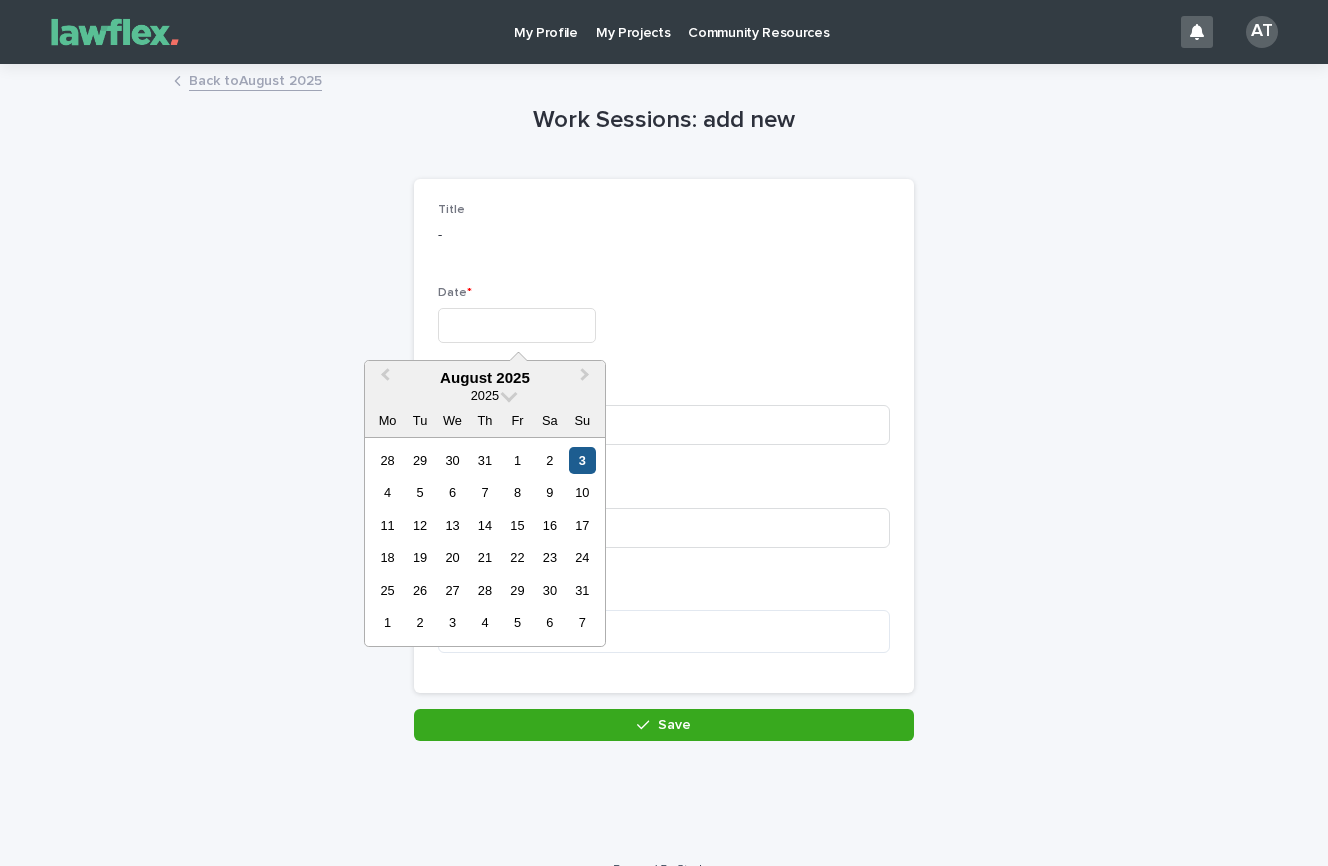 click on "3" at bounding box center (582, 460) 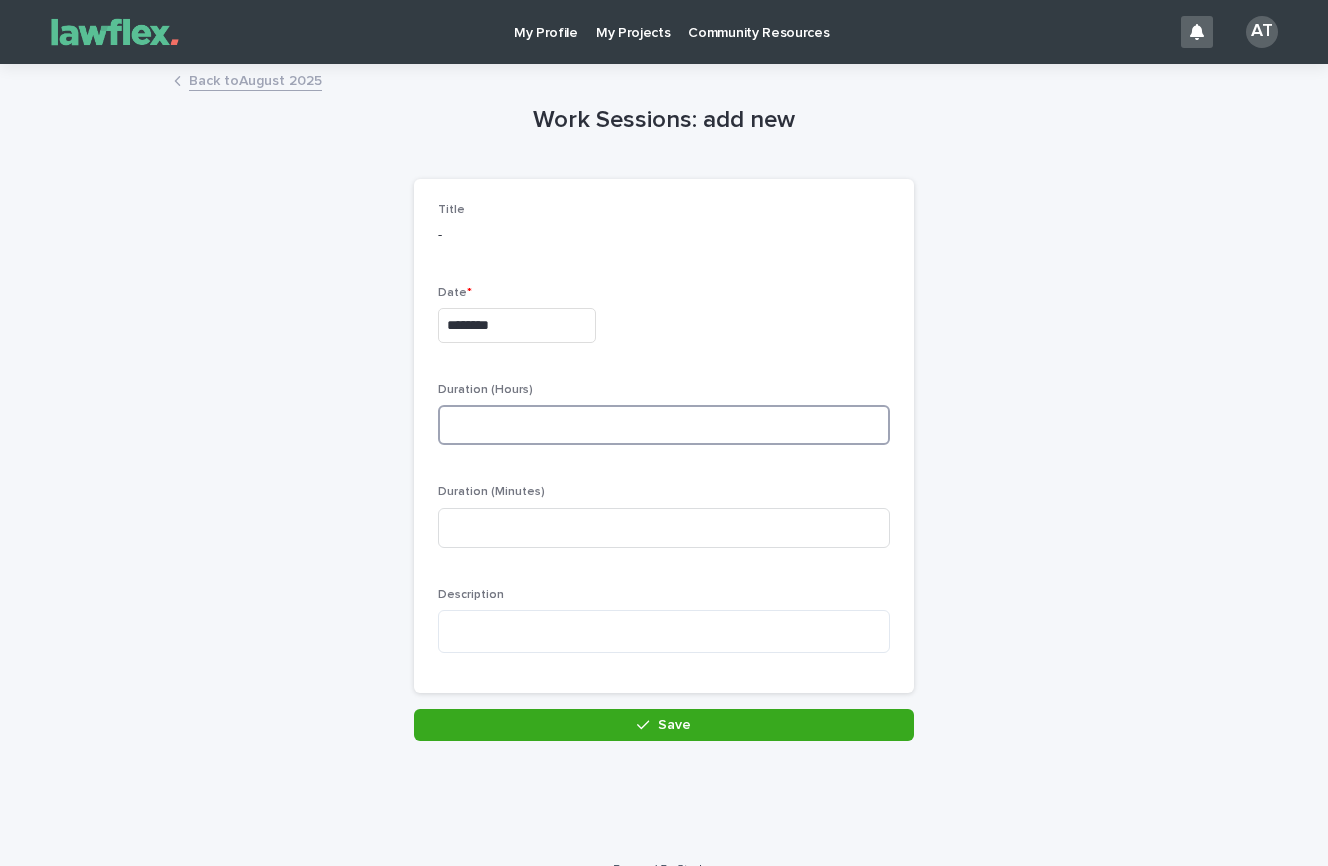 click at bounding box center (664, 425) 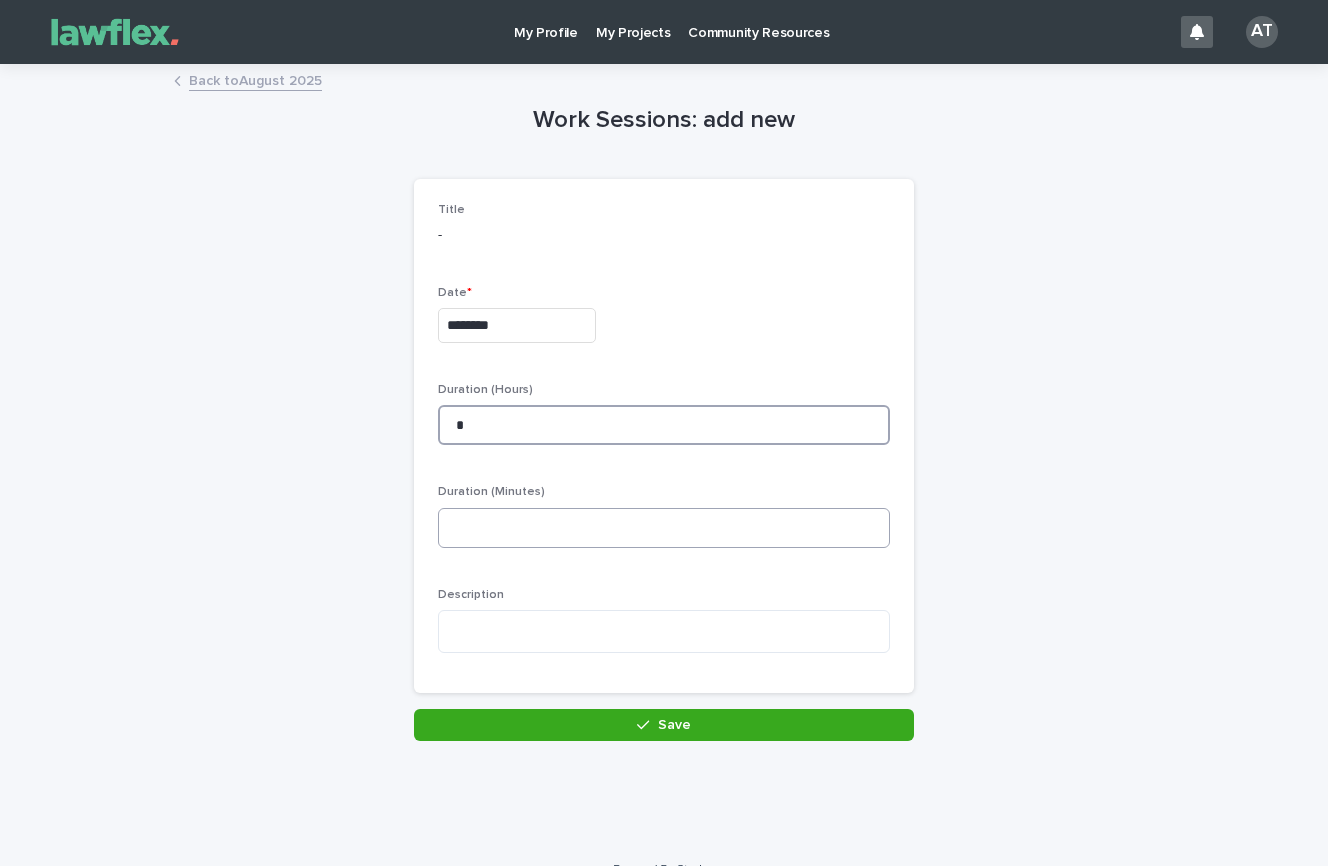 type on "*" 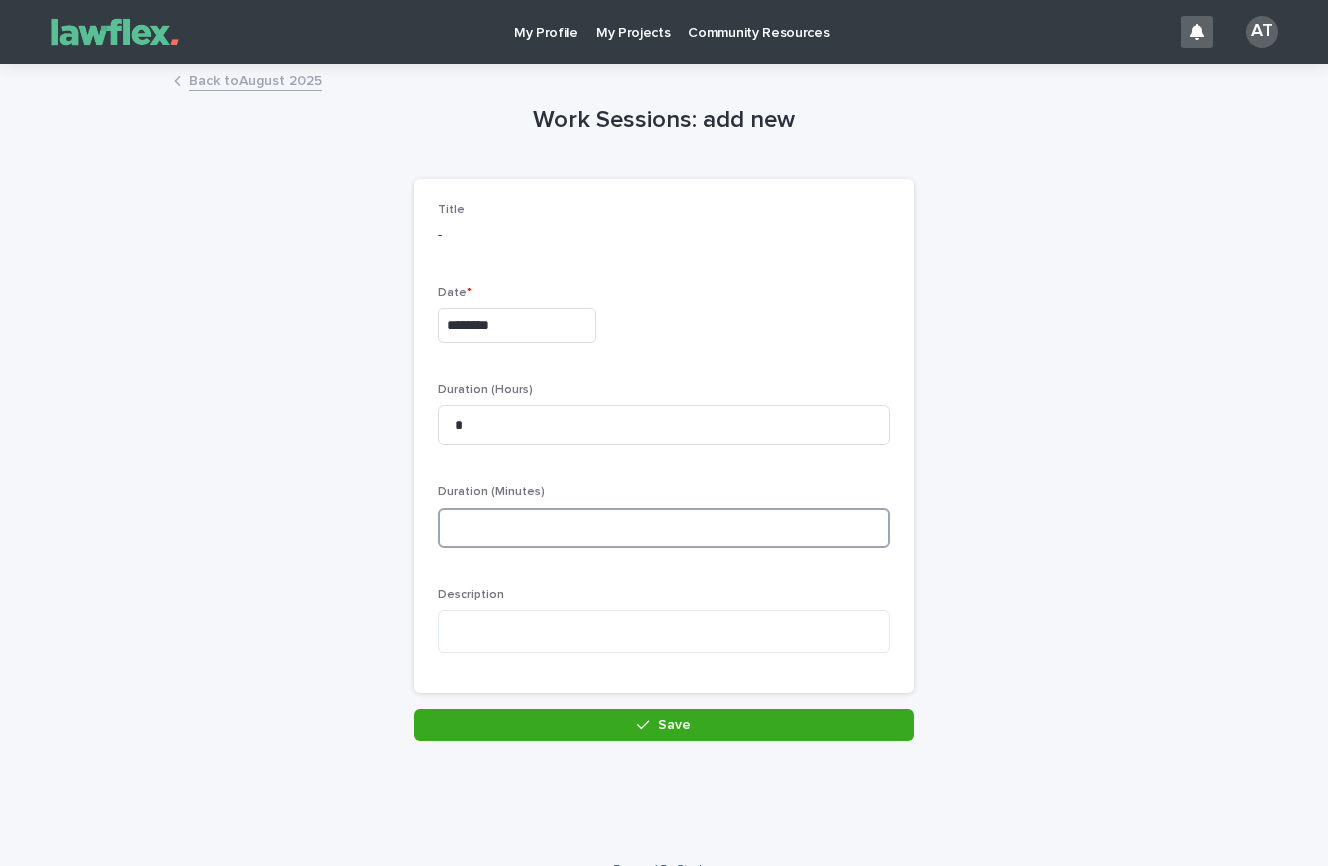 click at bounding box center [664, 528] 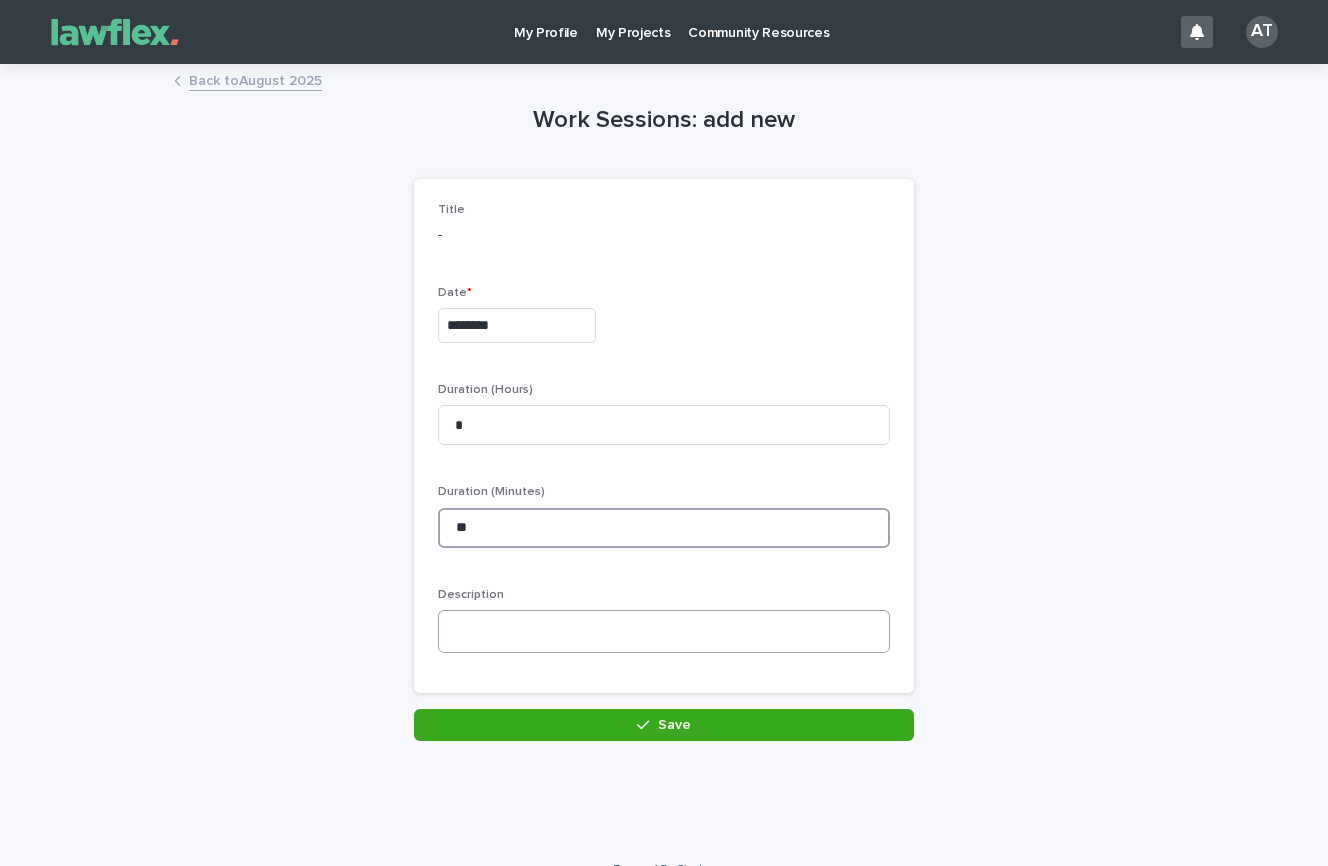 type on "**" 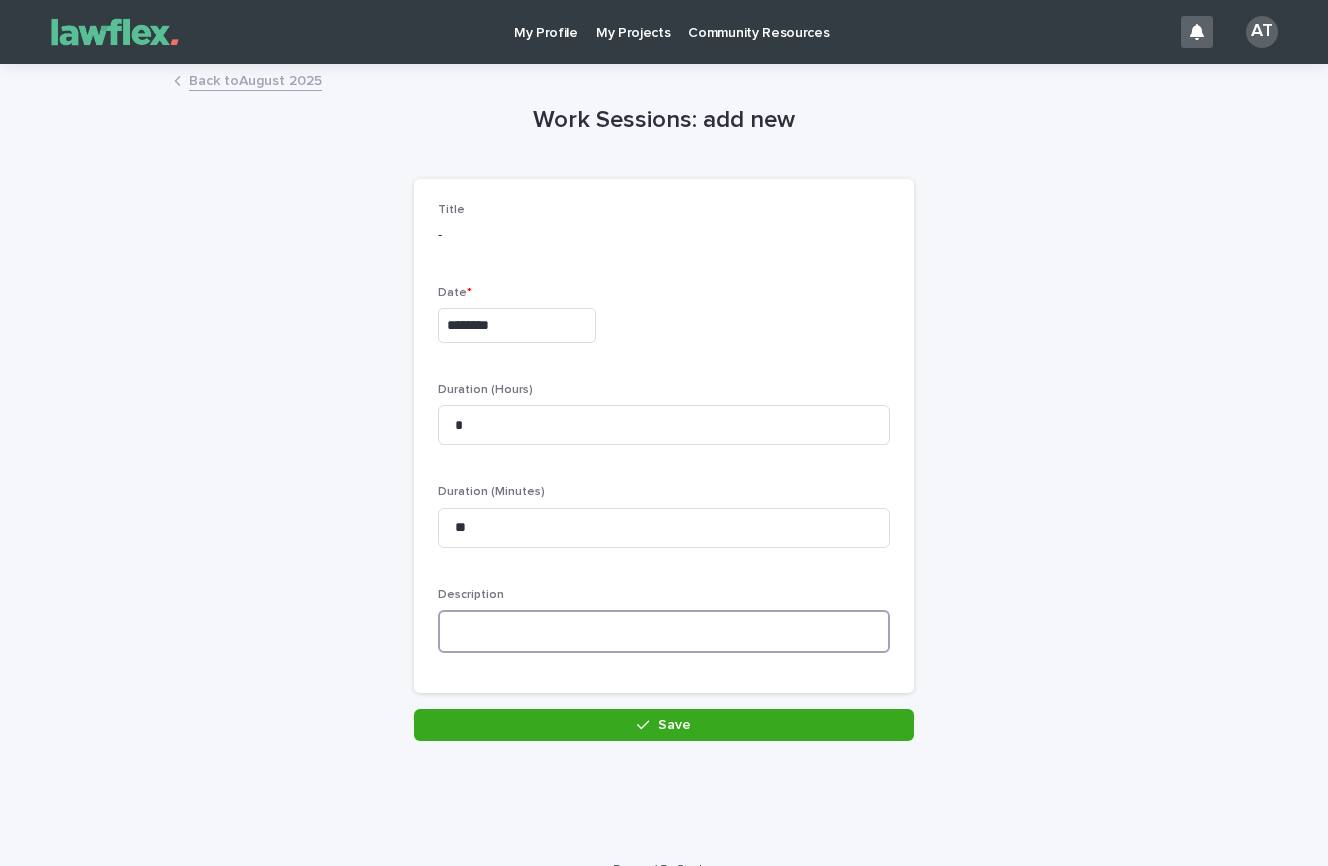 drag, startPoint x: 539, startPoint y: 632, endPoint x: 550, endPoint y: 623, distance: 14.21267 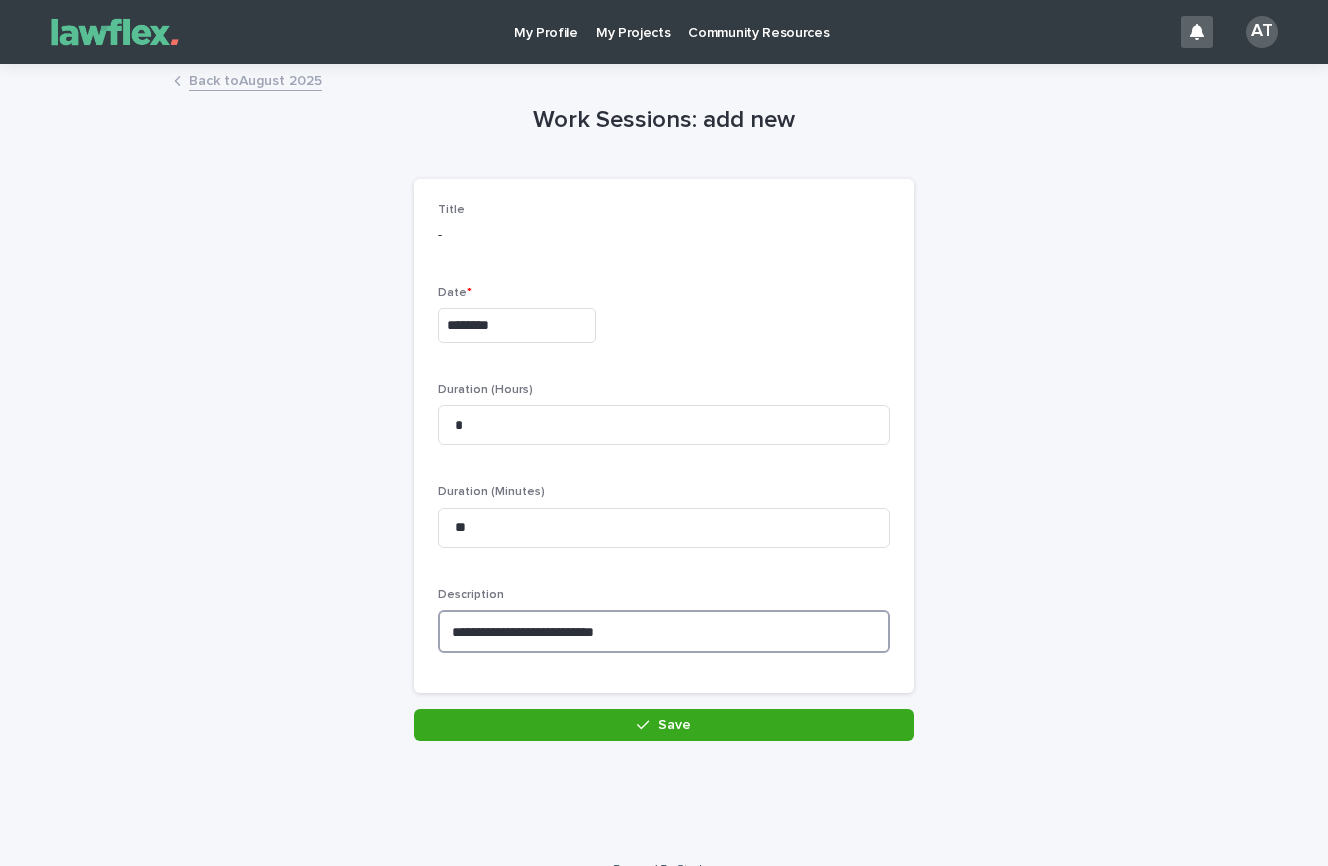click on "**********" at bounding box center (664, 631) 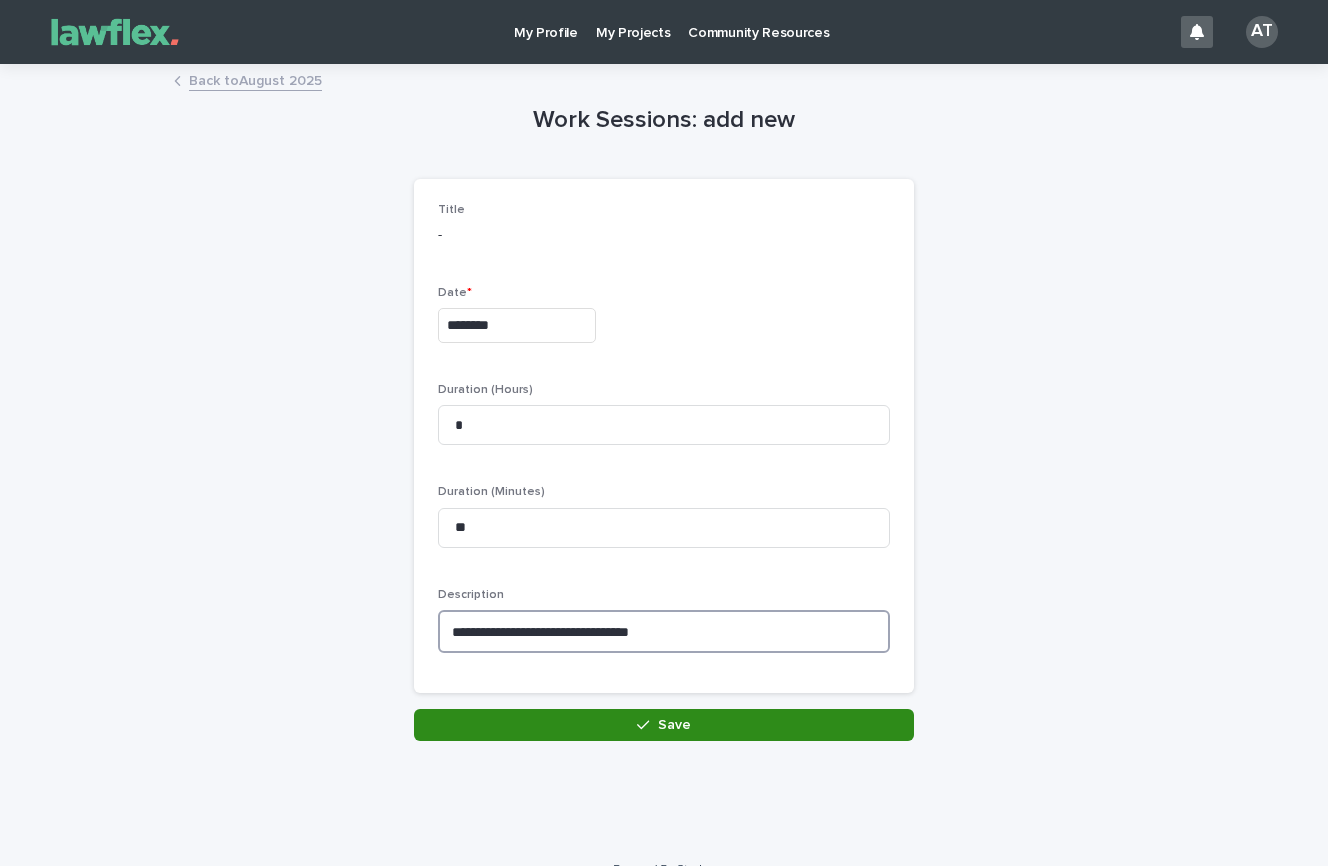 type on "**********" 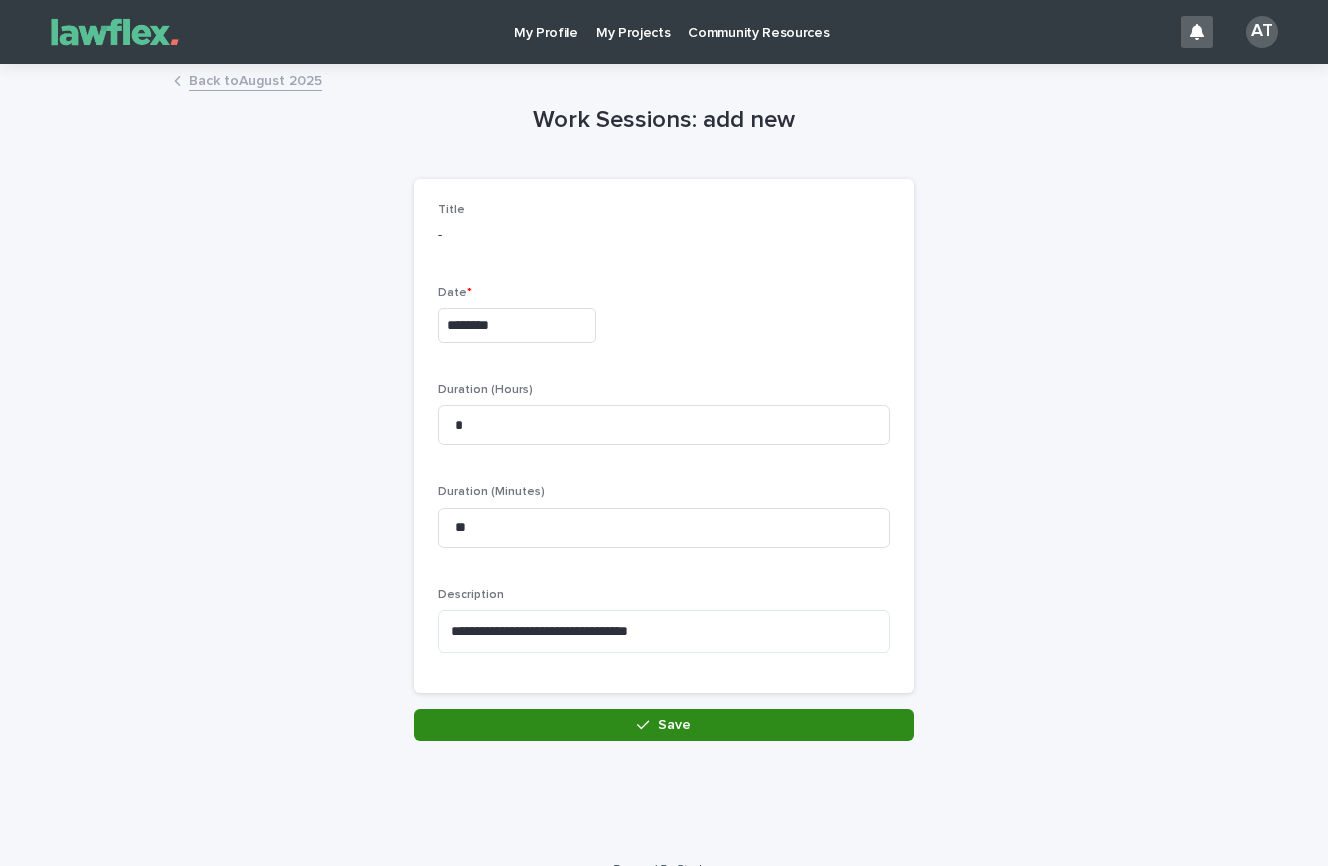 click on "Save" at bounding box center (664, 725) 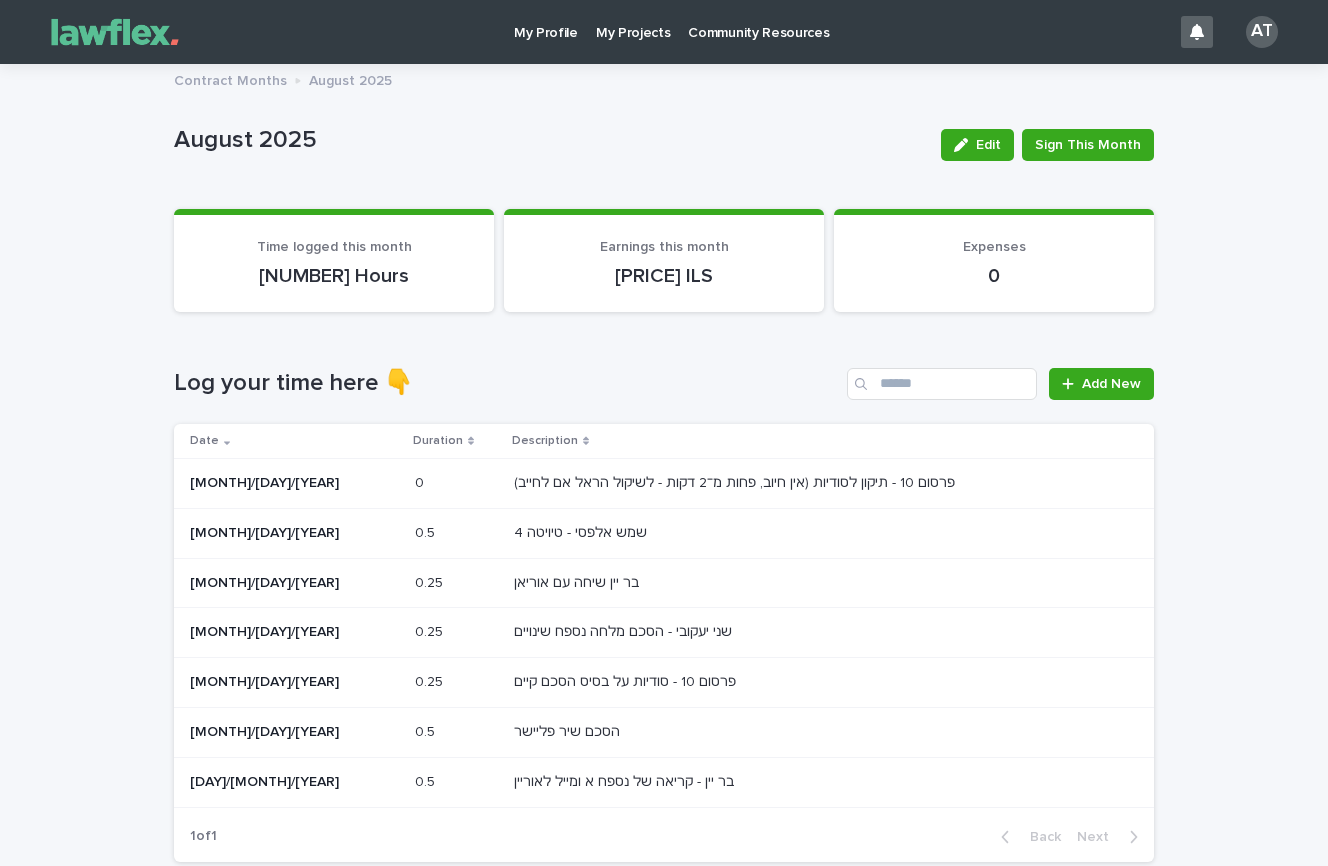 click on "פרסום 10 - תיקון לסודיות (אין חיוב, פחות מ־2 דקות - לשיקול הראל אם לחייב) פרסום 10 - תיקון לסודיות (אין חיוב, פחות מ־2 דקות - לשיקול הראל אם לחייב)" at bounding box center (830, 483) 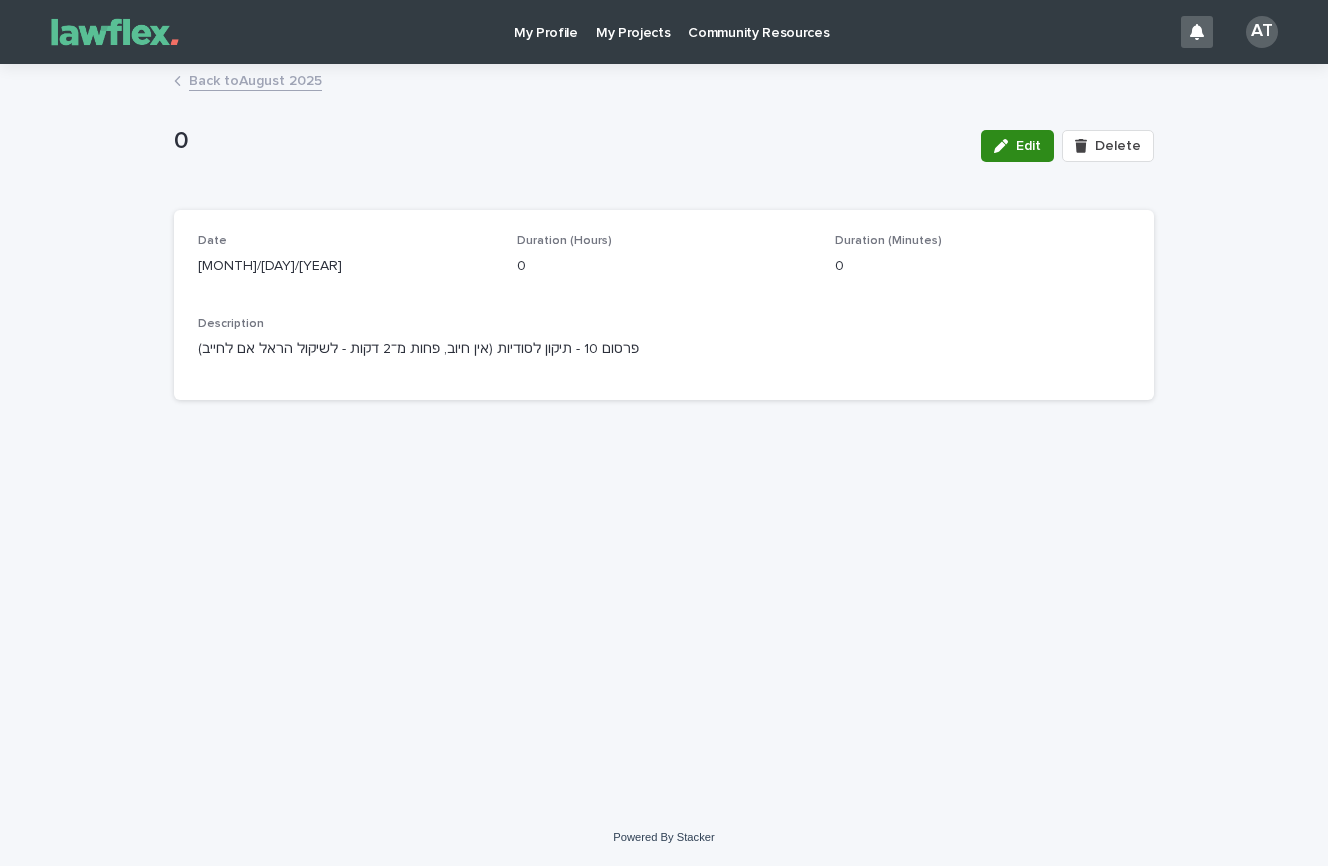 click on "Edit" at bounding box center [1017, 146] 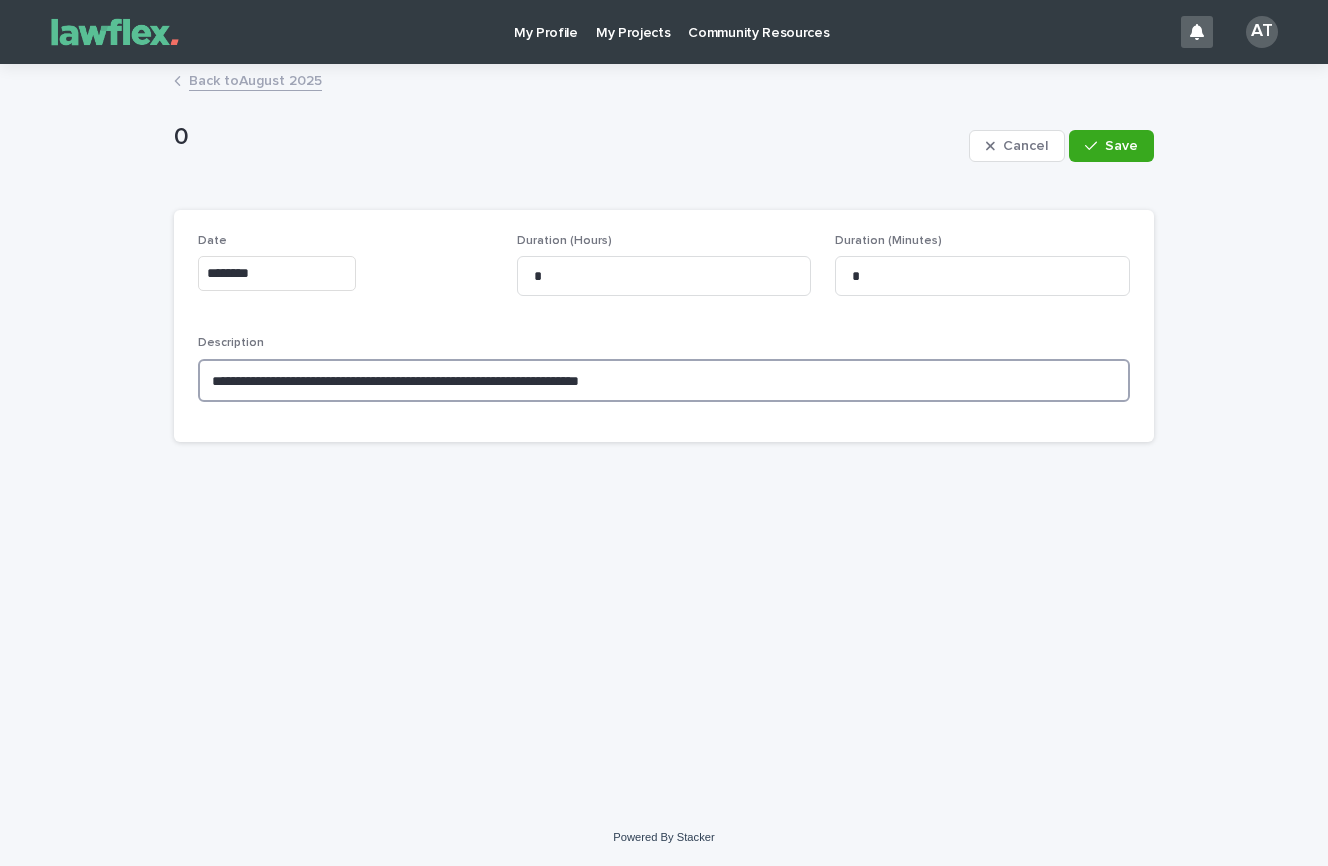 click on "**********" at bounding box center (664, 380) 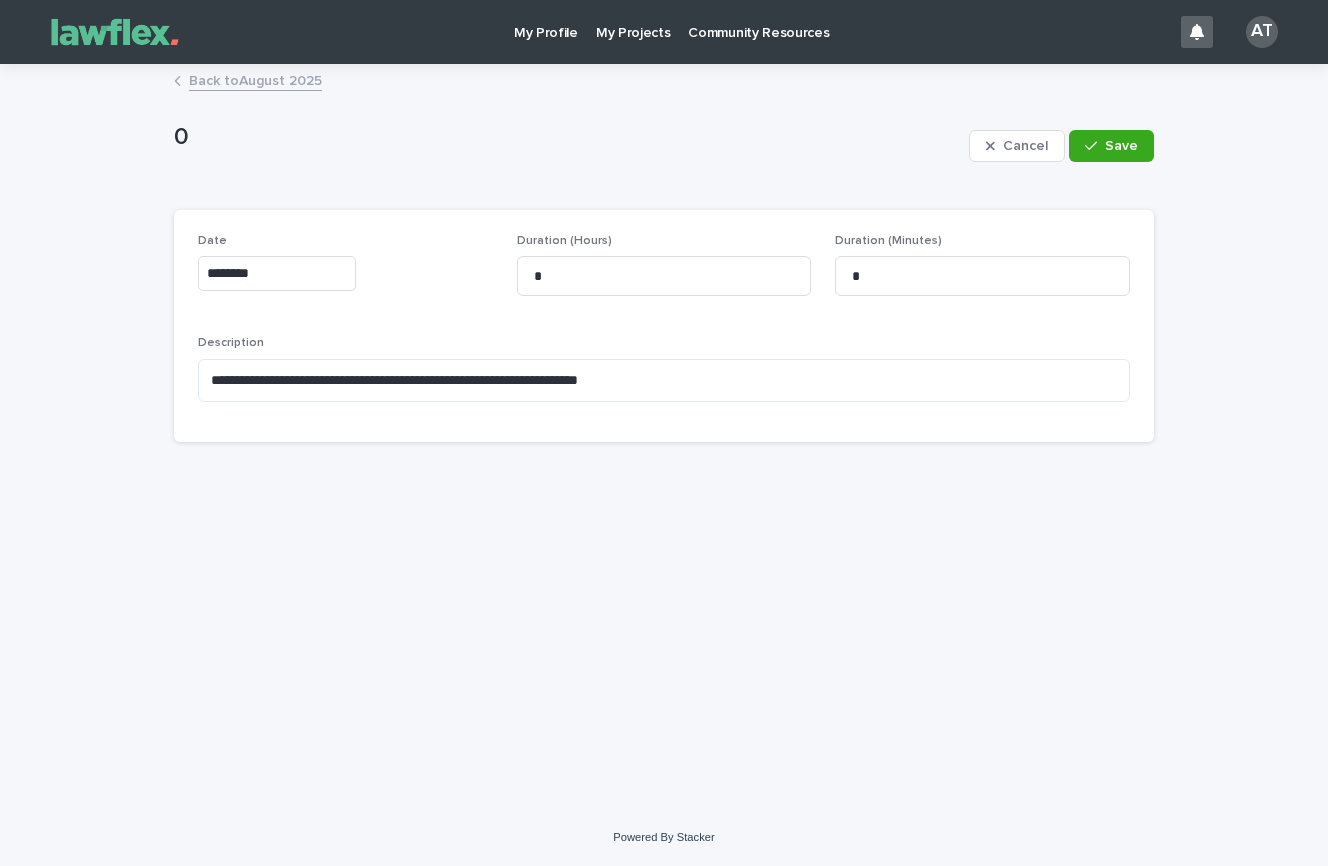 click on "Cancel Save" at bounding box center (1061, 146) 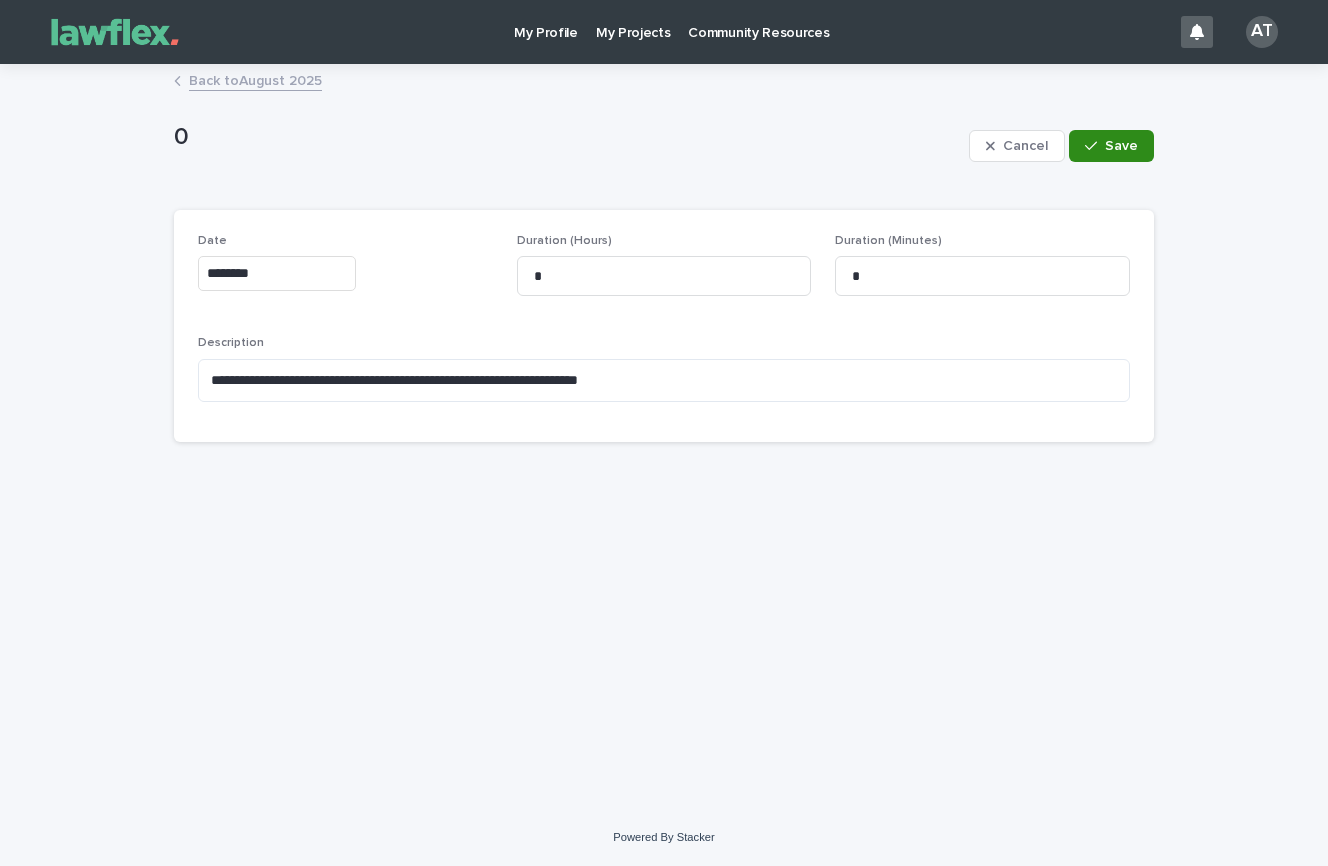 click at bounding box center (1095, 146) 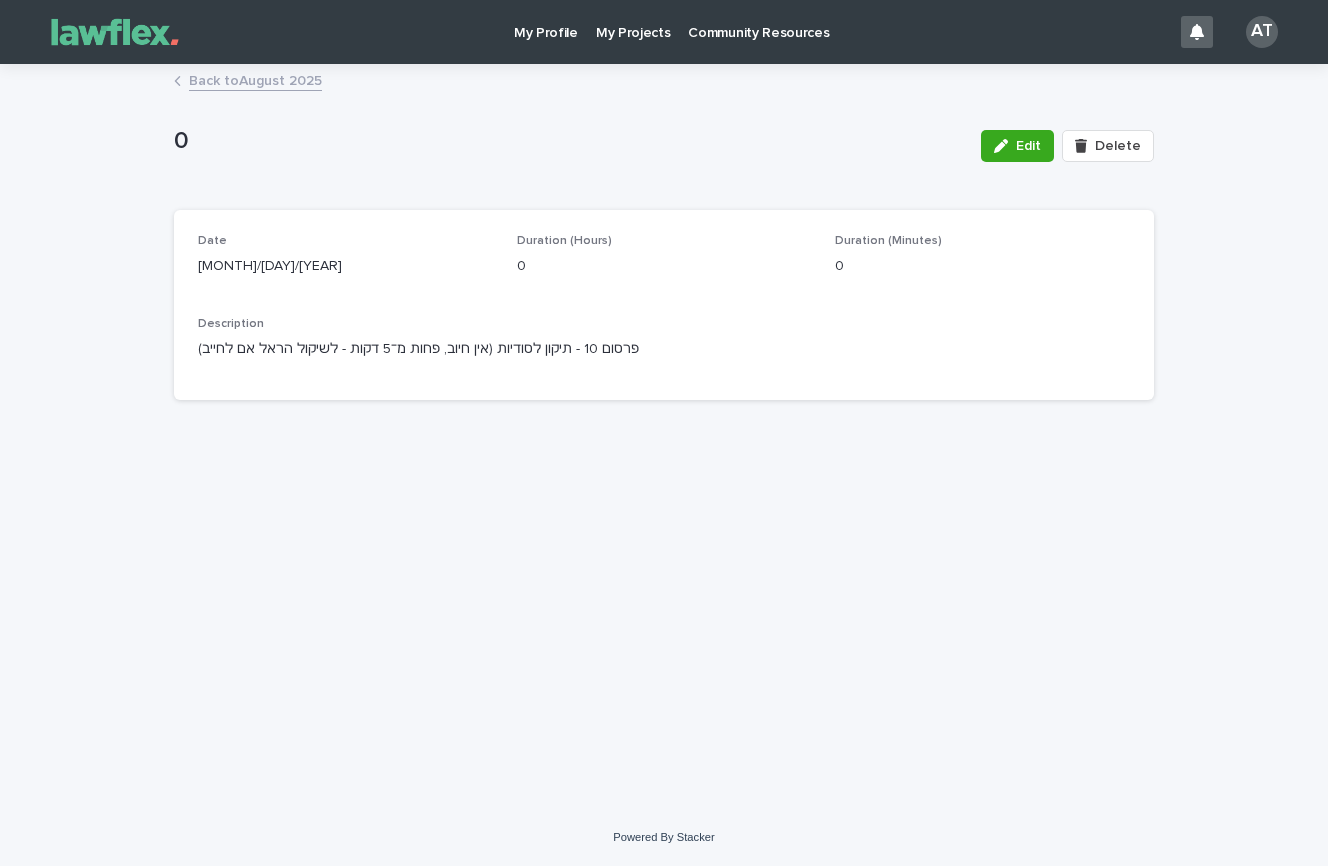 click on "My Profile My Projects Community Resources AT" at bounding box center [664, 32] 